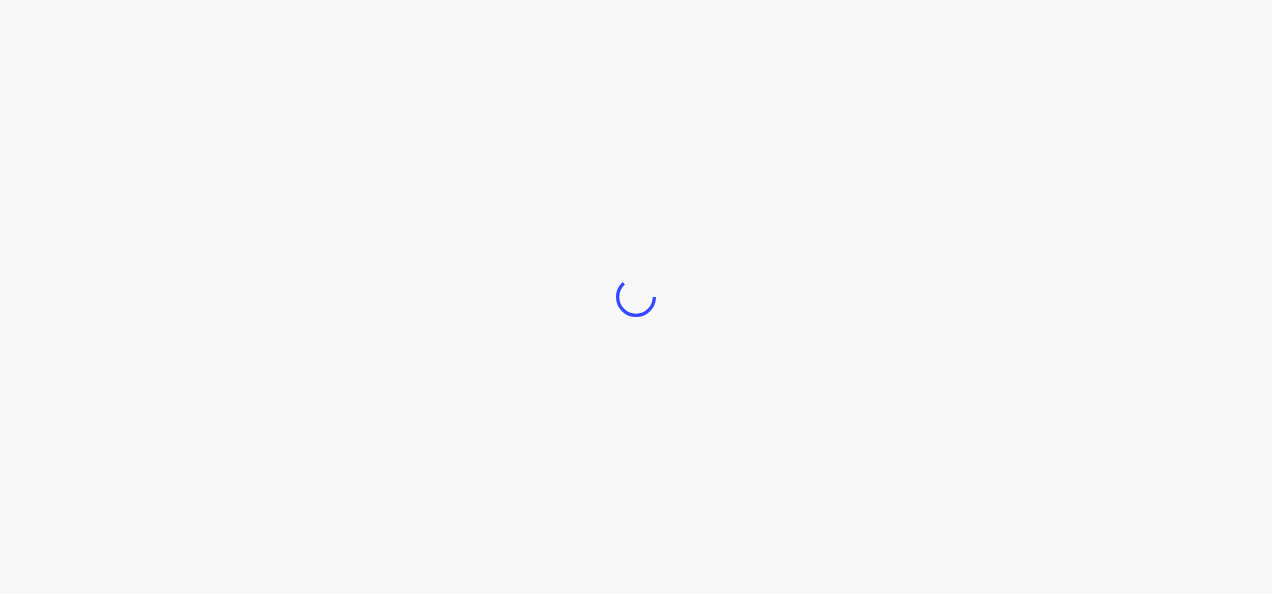 scroll, scrollTop: 0, scrollLeft: 0, axis: both 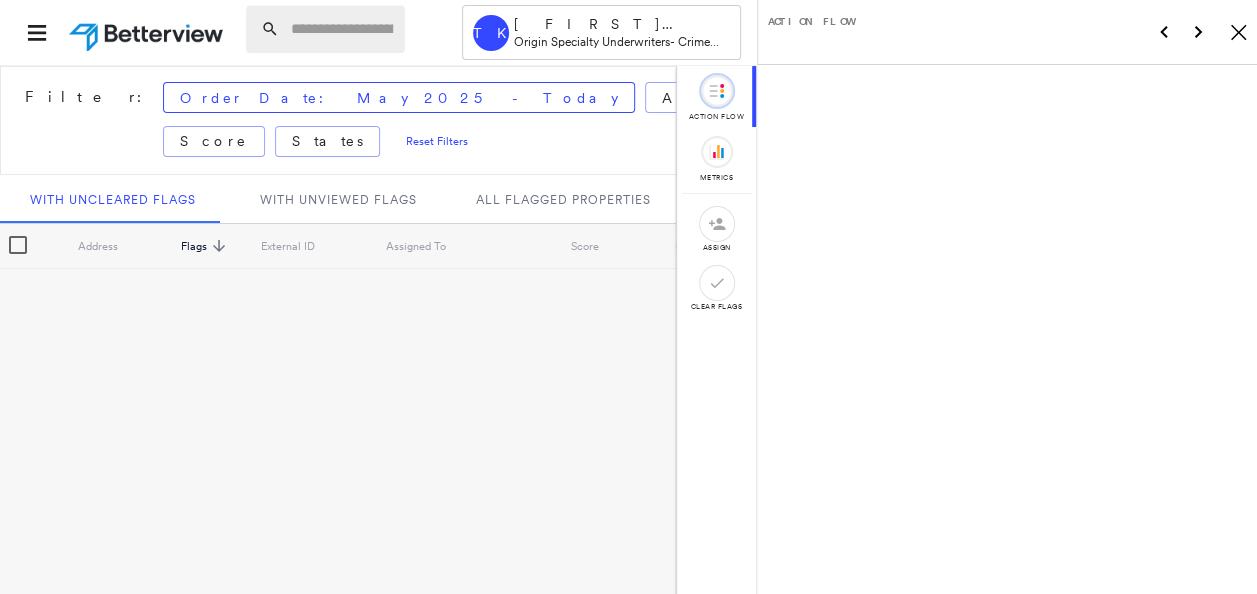 click at bounding box center (342, 29) 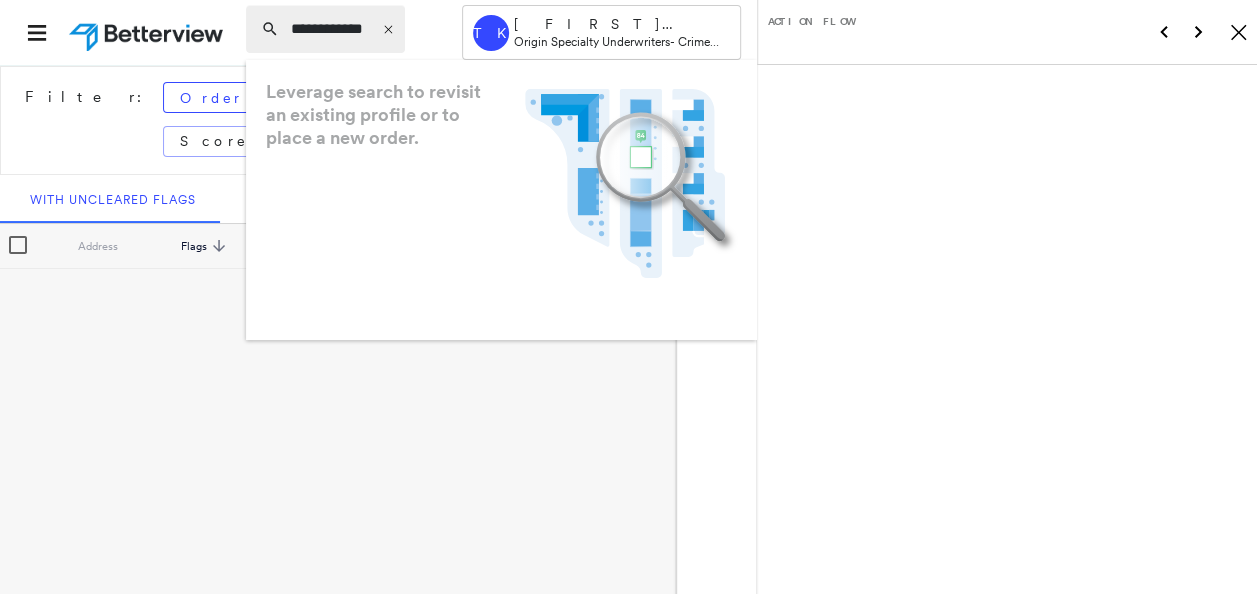 type on "**********" 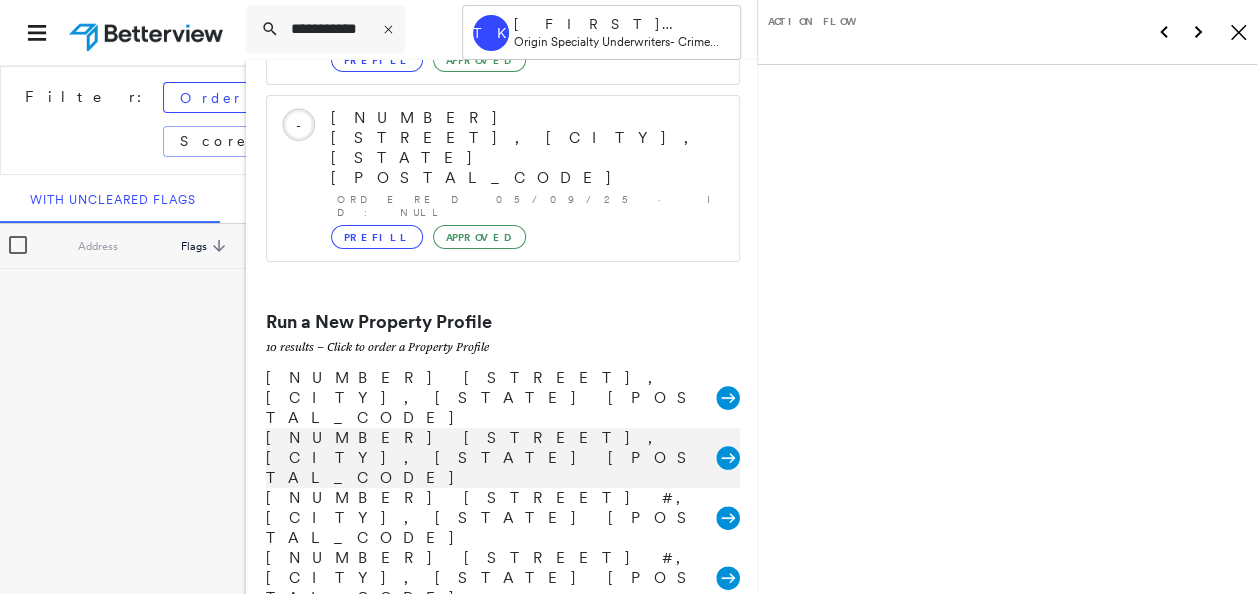 scroll, scrollTop: 251, scrollLeft: 0, axis: vertical 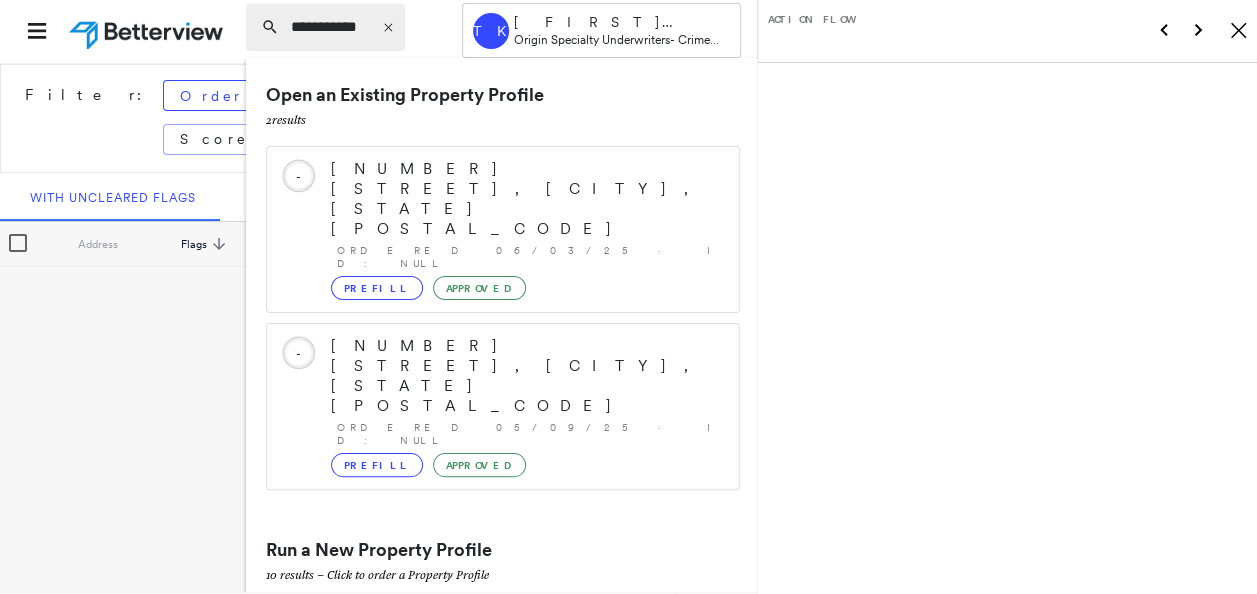 click on "**********" at bounding box center [325, 27] 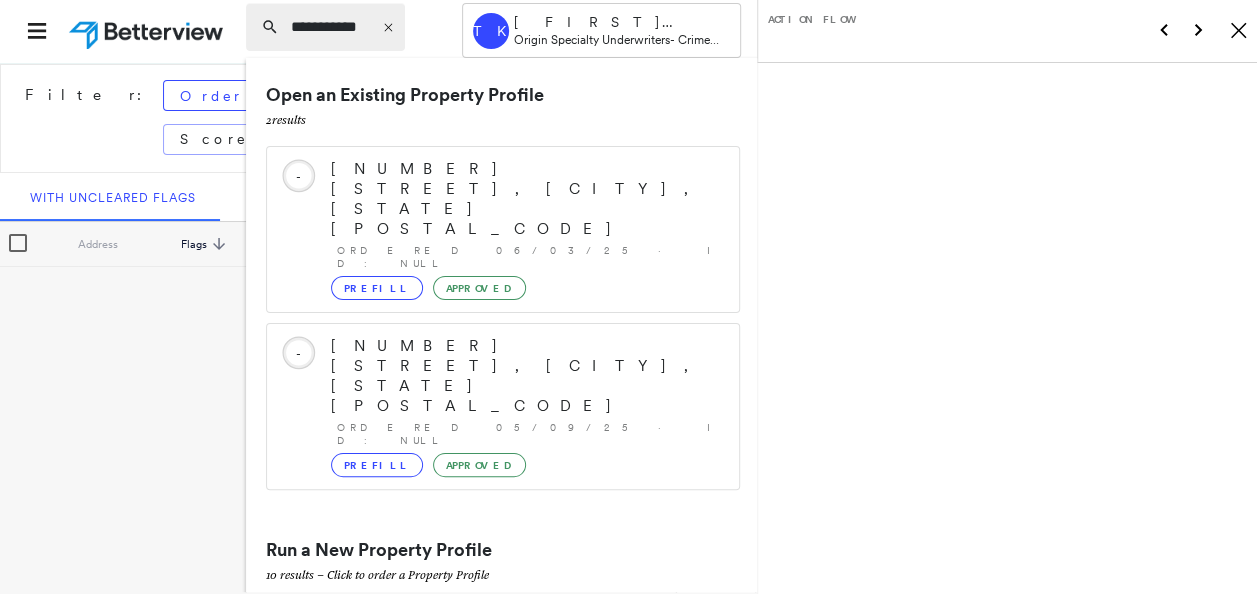 click on "**********" at bounding box center (331, 27) 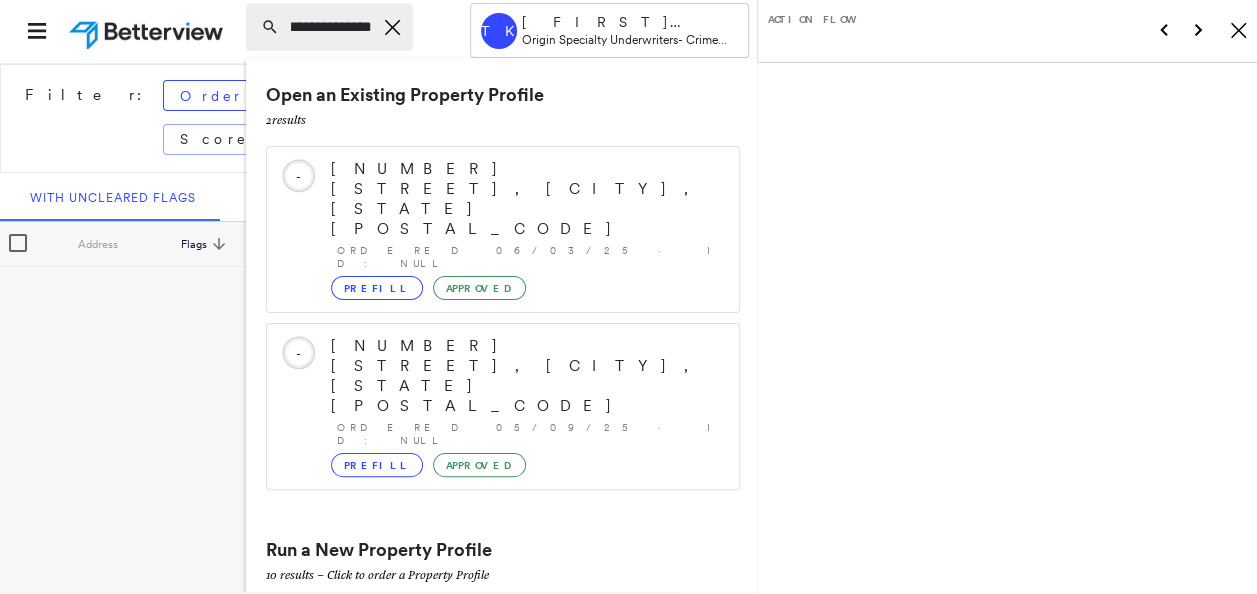 scroll, scrollTop: 0, scrollLeft: 10, axis: horizontal 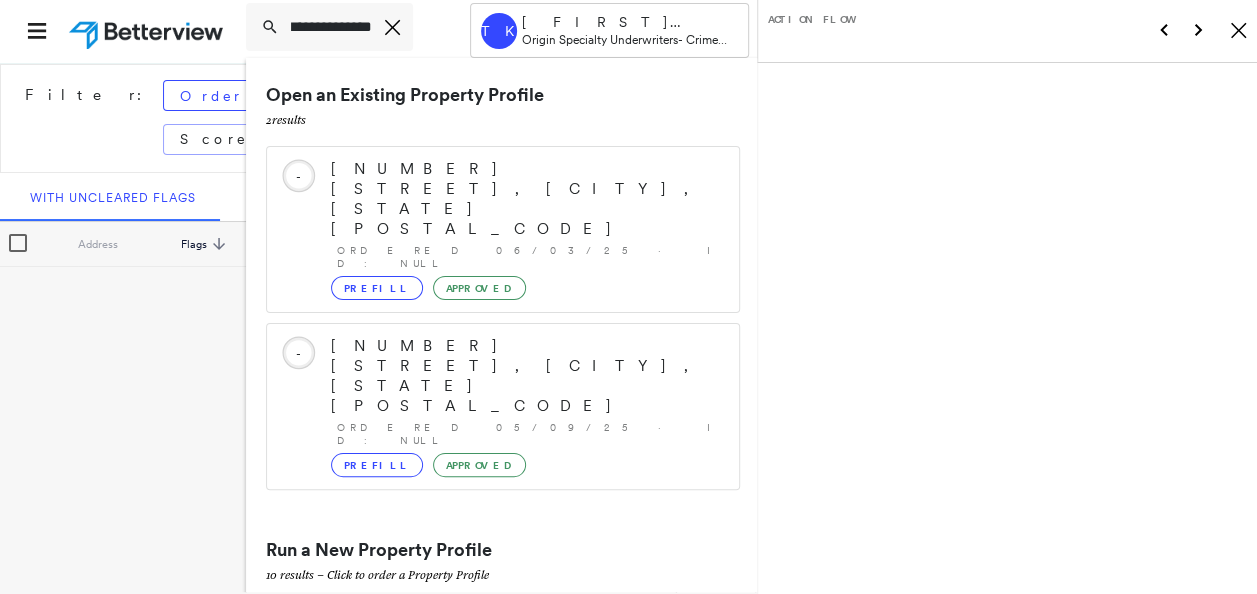 type on "**********" 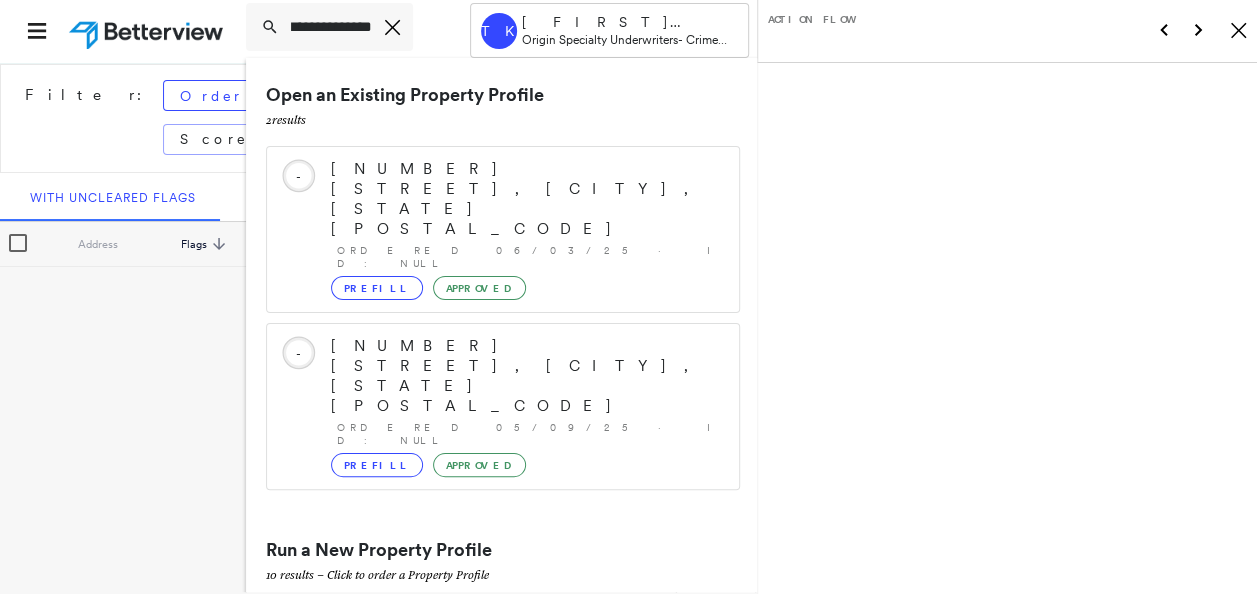 scroll, scrollTop: 0, scrollLeft: 0, axis: both 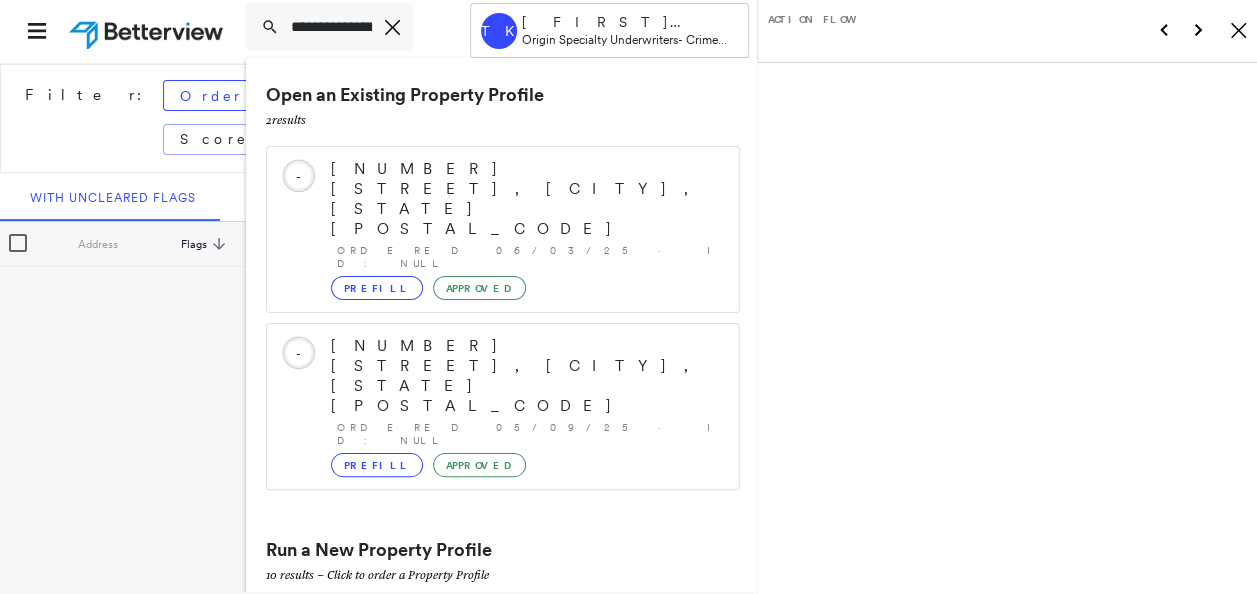 click 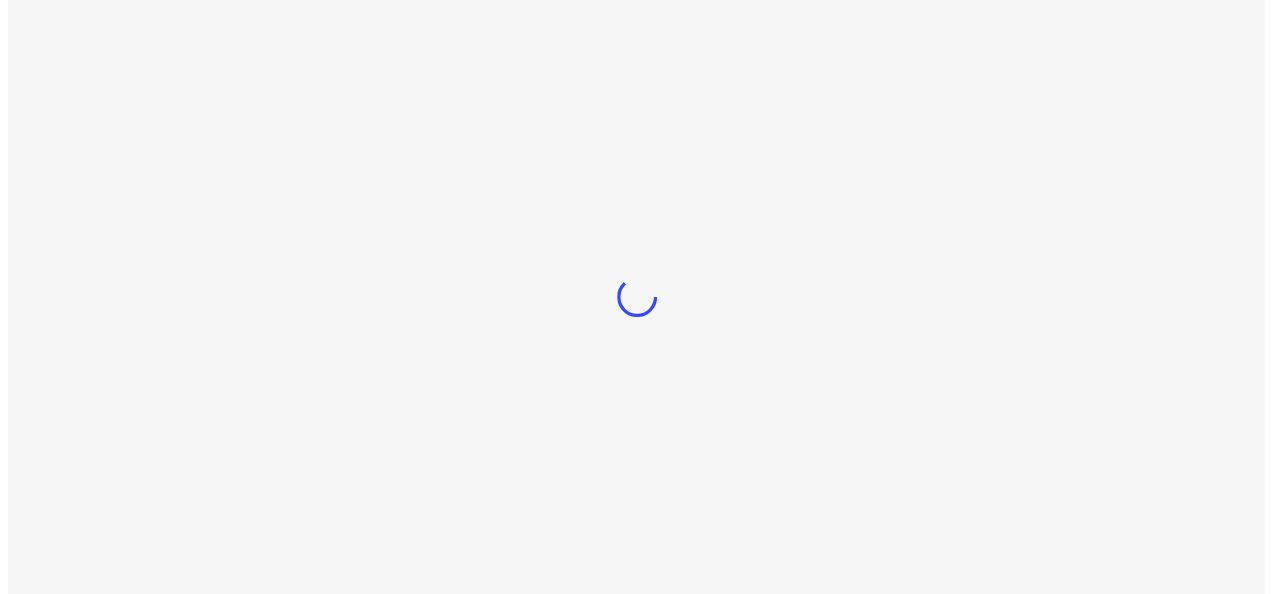scroll, scrollTop: 0, scrollLeft: 0, axis: both 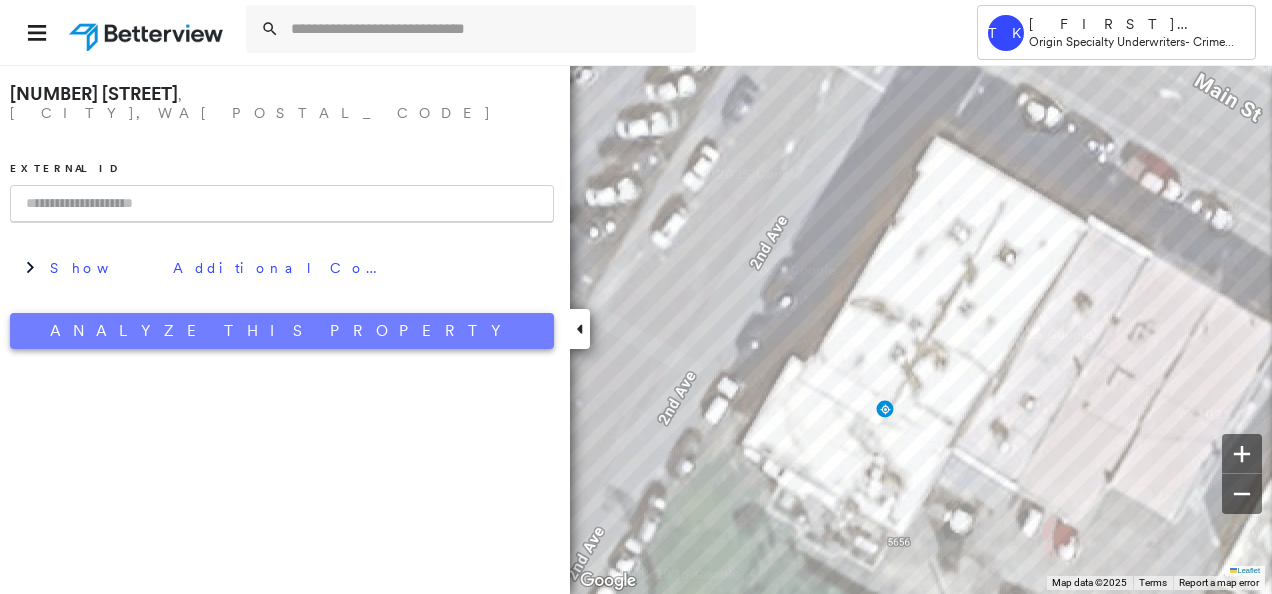 click on "Analyze This Property" at bounding box center (282, 331) 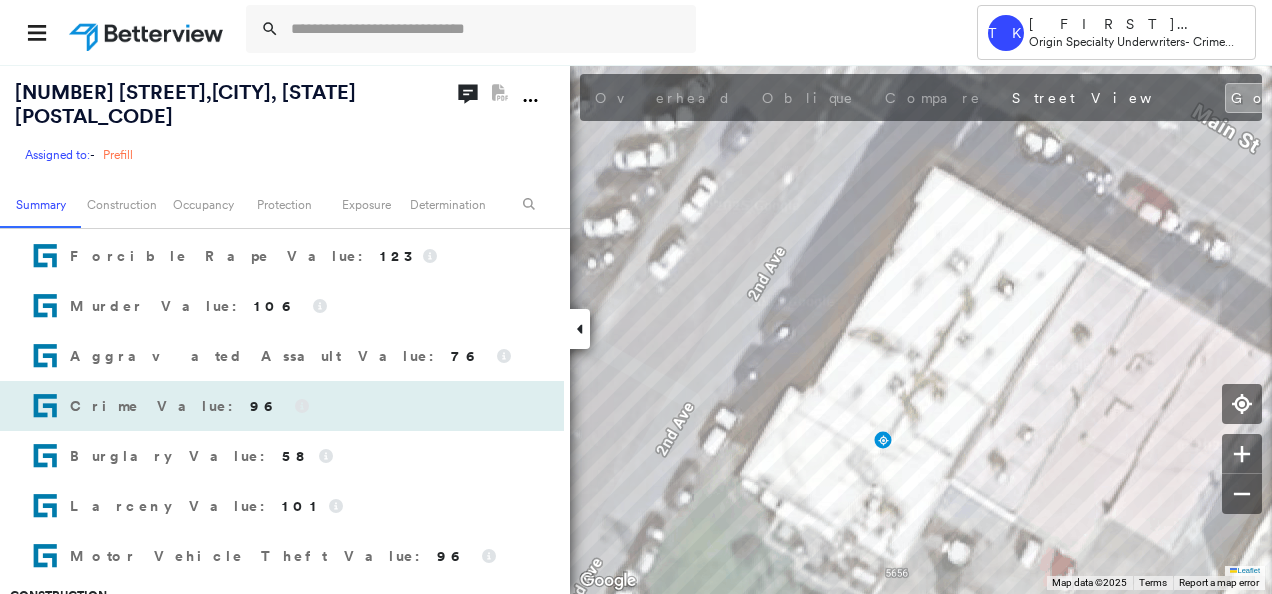 scroll, scrollTop: 0, scrollLeft: 0, axis: both 